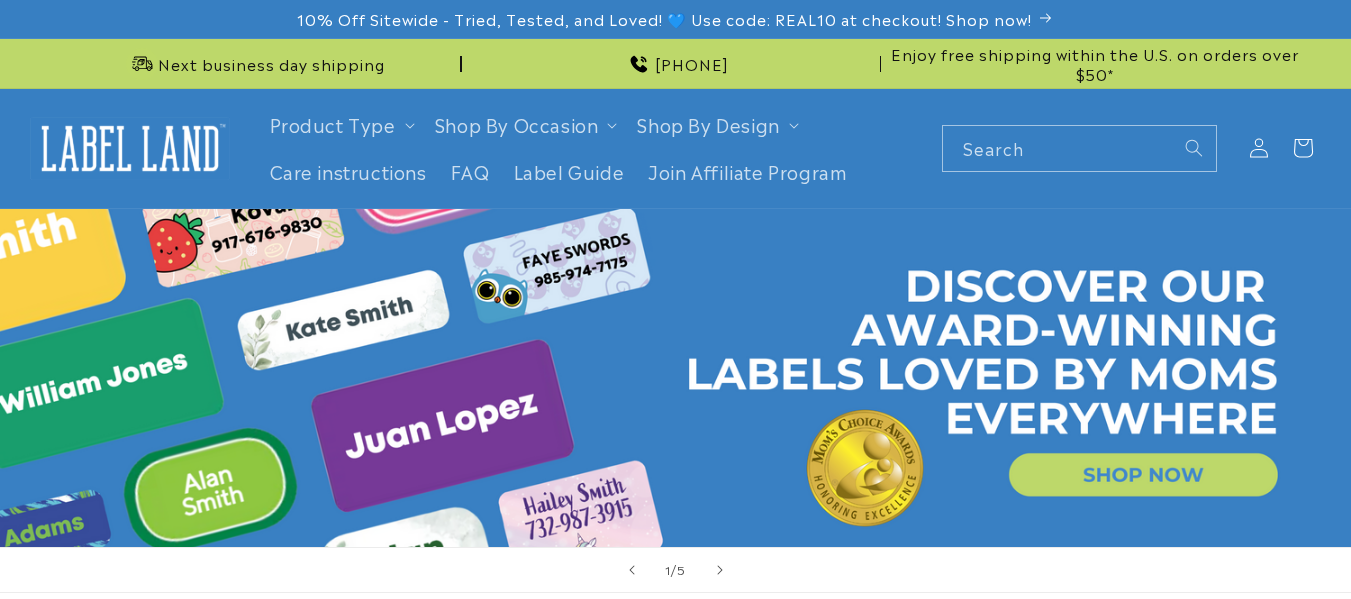scroll, scrollTop: 0, scrollLeft: 0, axis: both 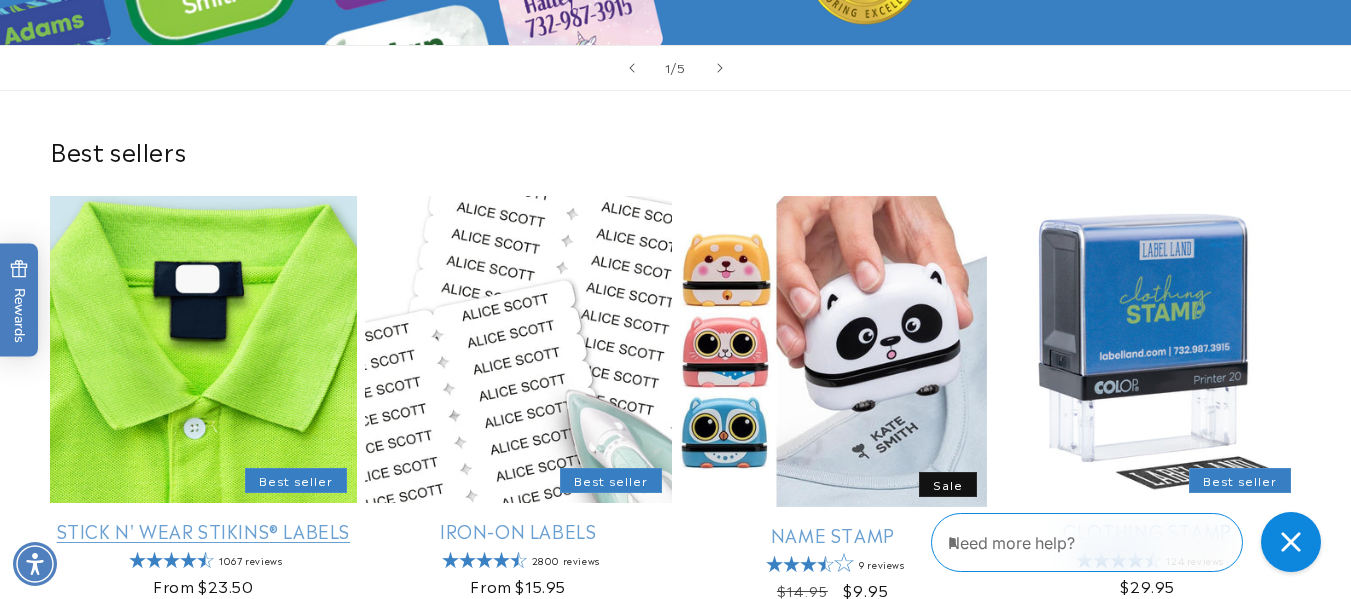 click on "Stick N' Wear Stikins® Labels" at bounding box center [203, 530] 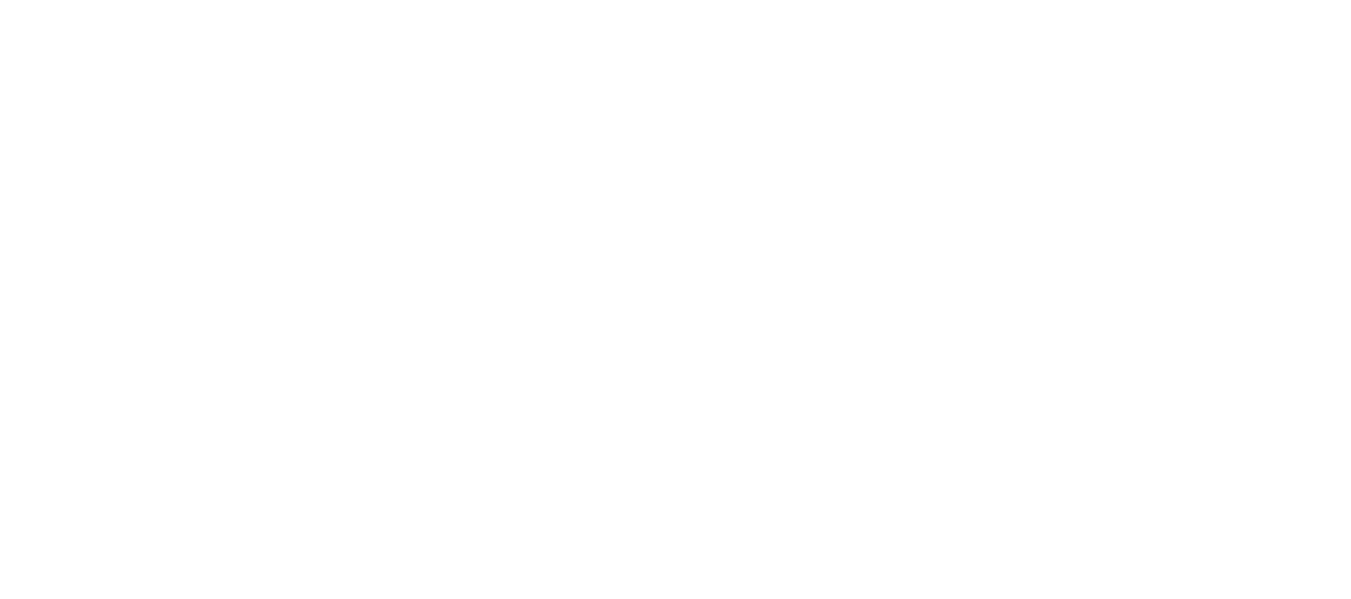 scroll, scrollTop: 0, scrollLeft: 0, axis: both 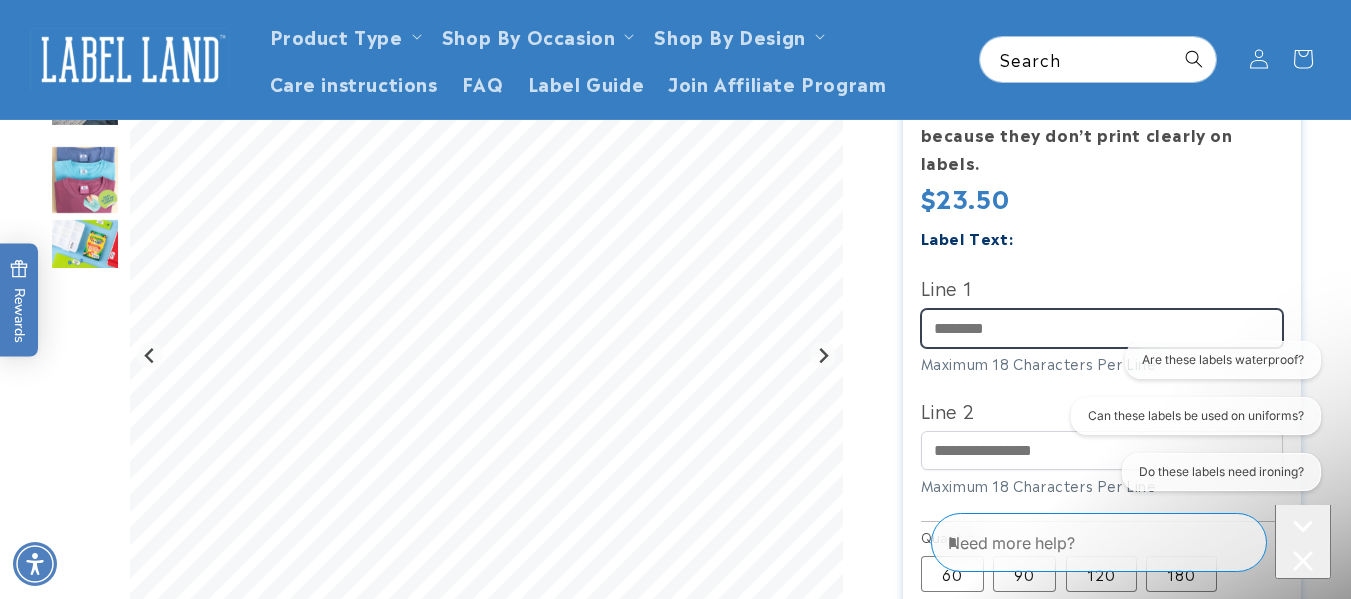 click on "Line 1" at bounding box center [1102, 328] 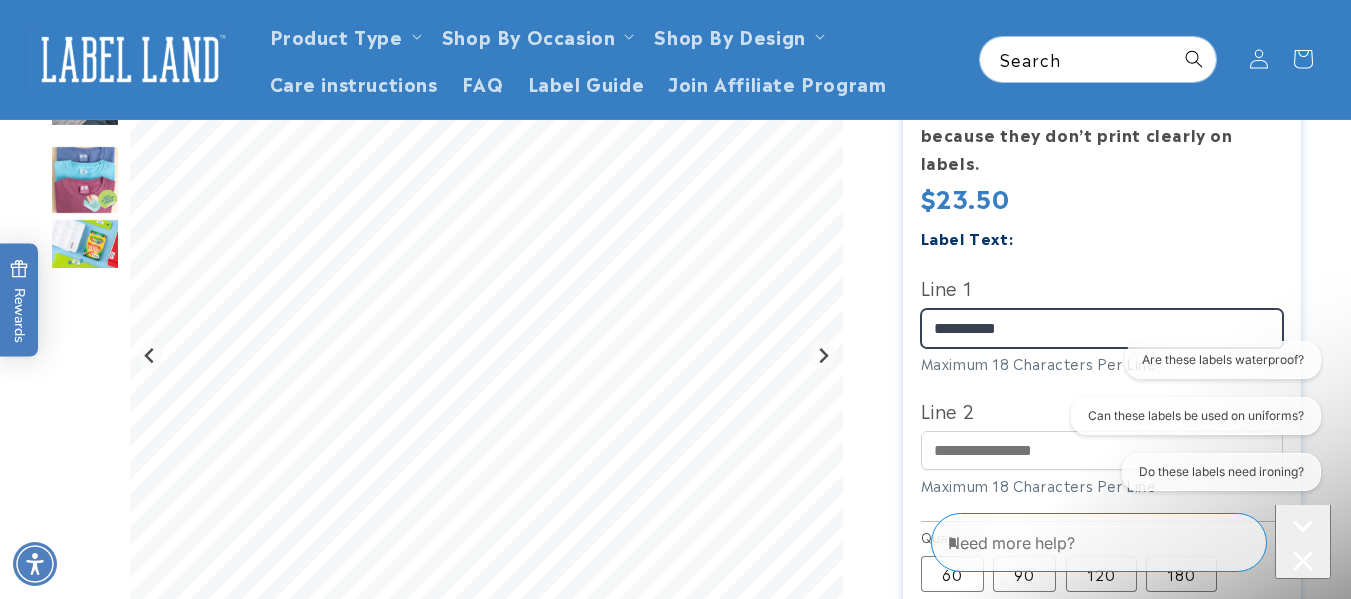 type on "**********" 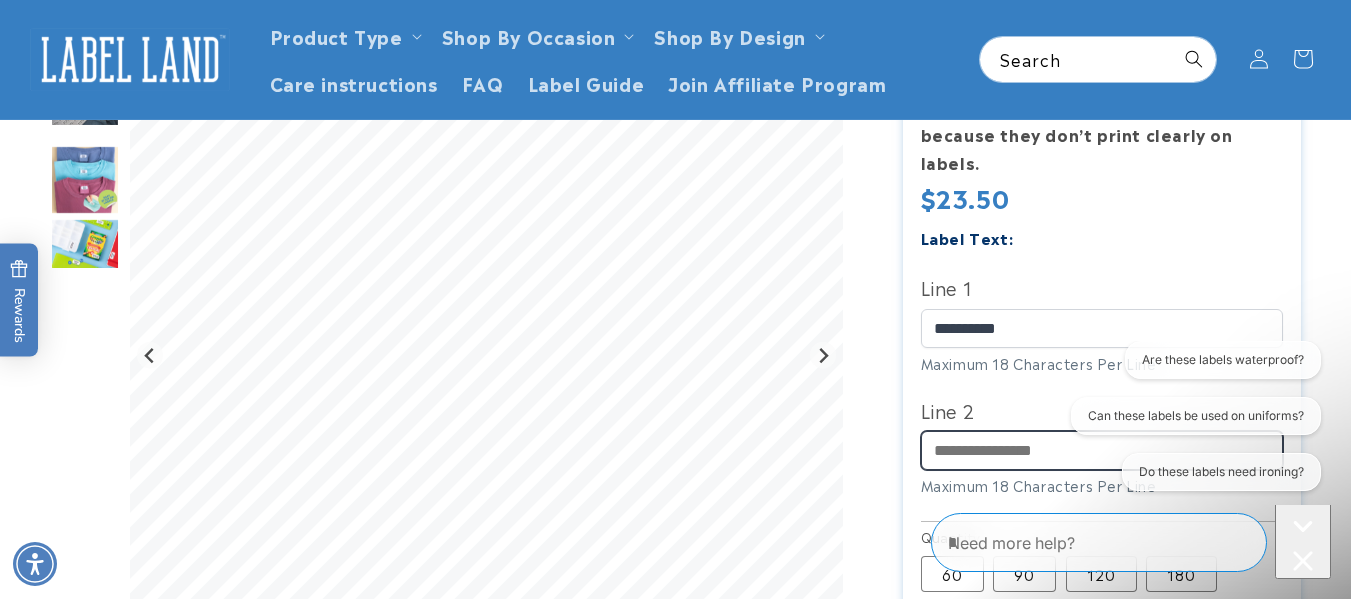 click on "Line 2" at bounding box center [1102, 450] 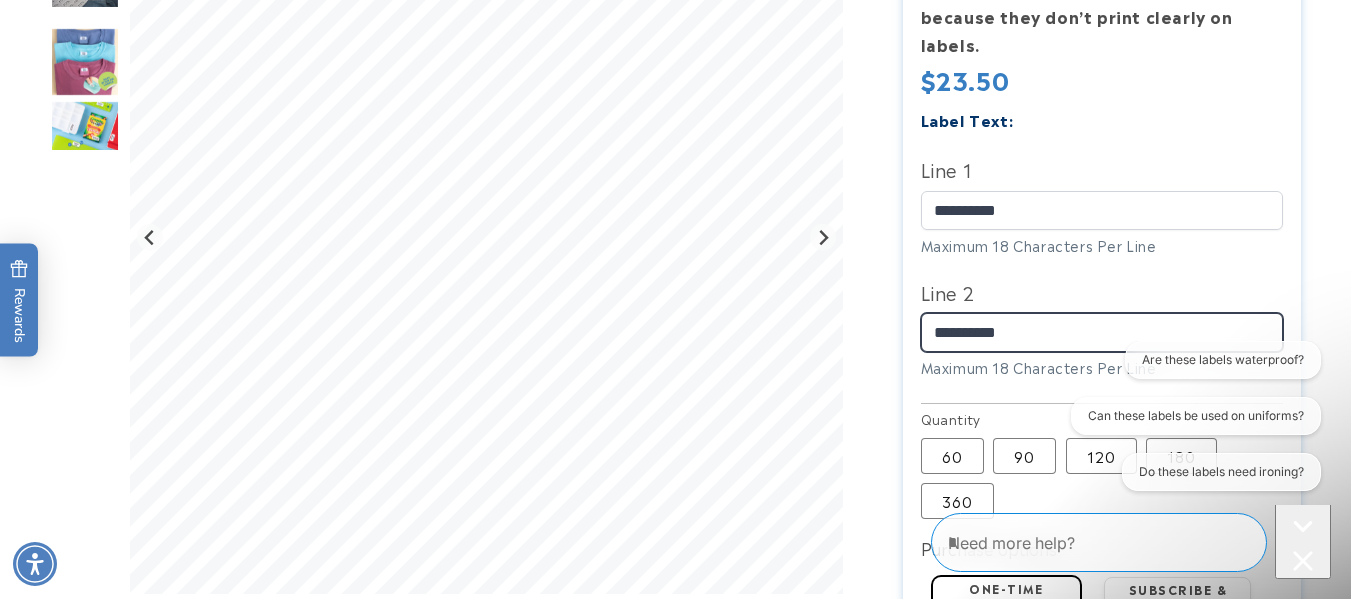 scroll, scrollTop: 673, scrollLeft: 0, axis: vertical 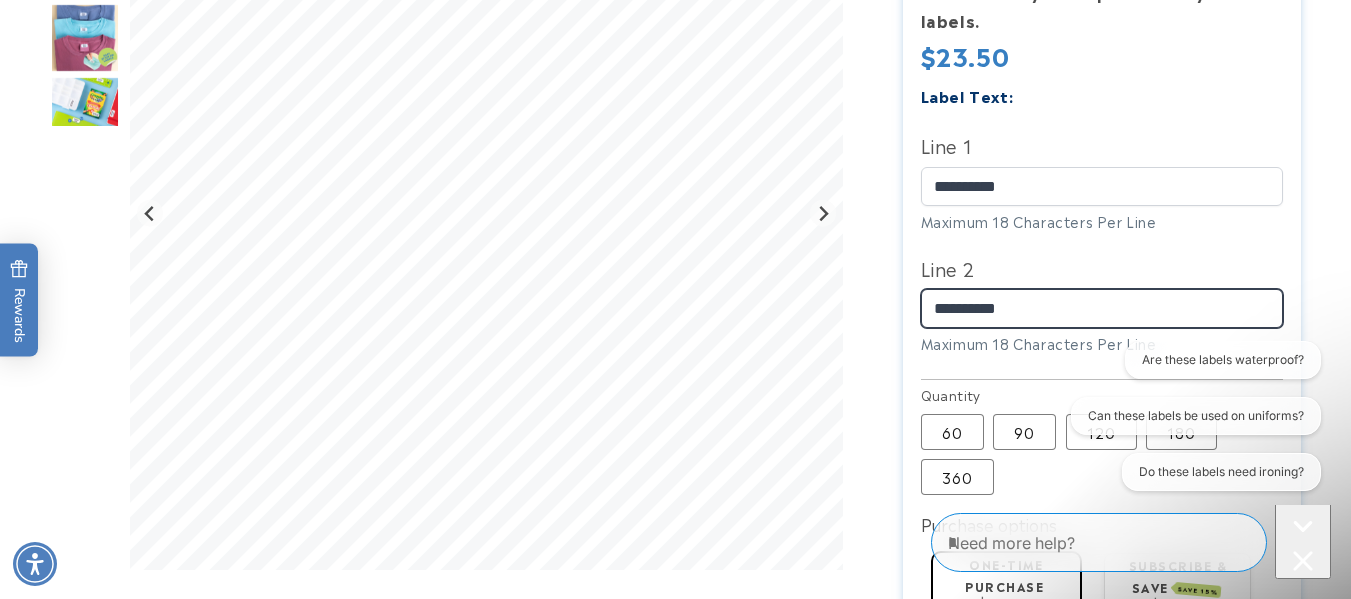 click on "**********" at bounding box center [1102, 308] 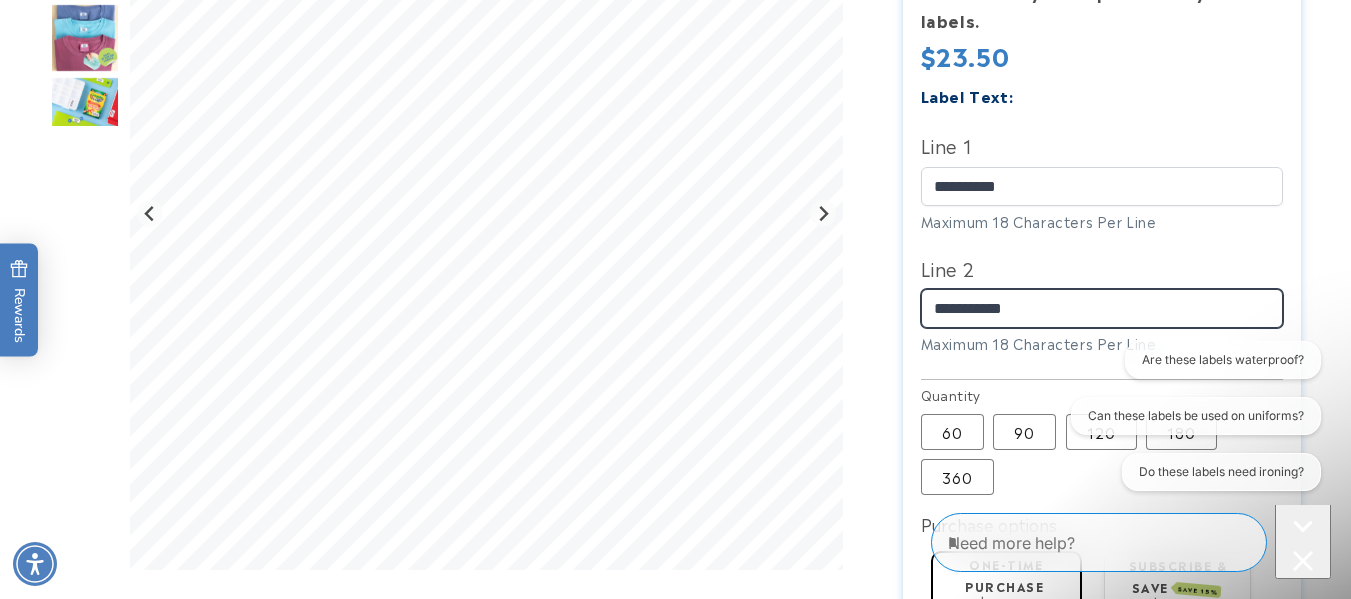 click on "**********" at bounding box center [1102, 308] 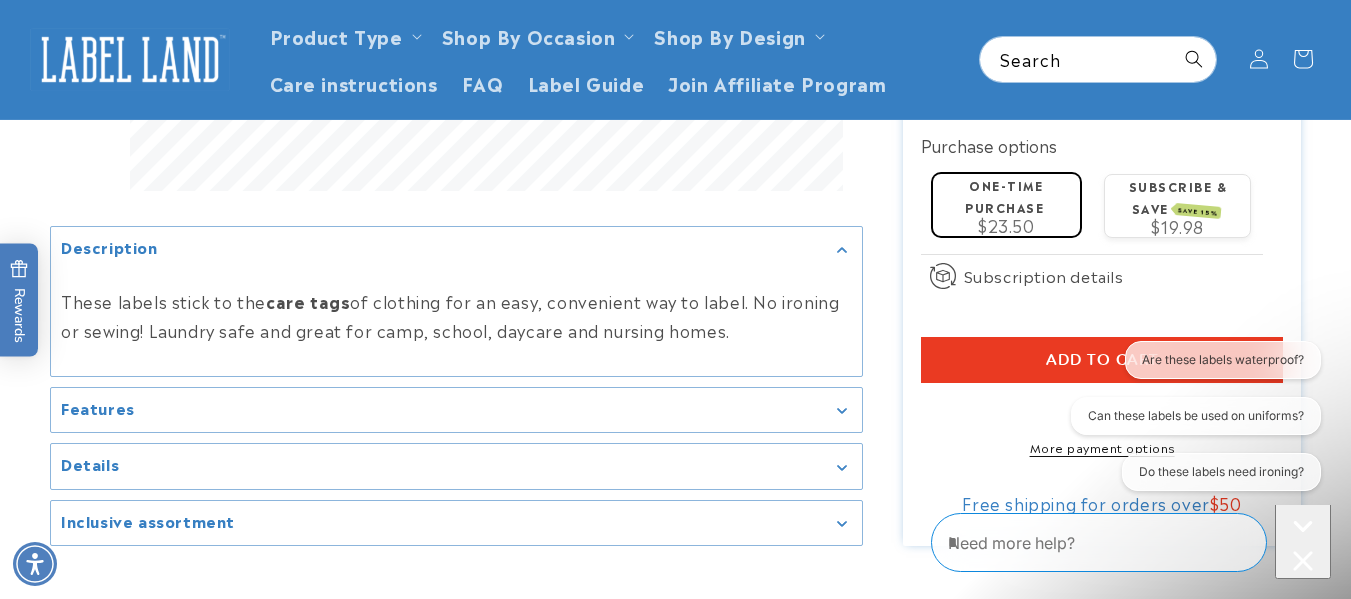 scroll, scrollTop: 1054, scrollLeft: 0, axis: vertical 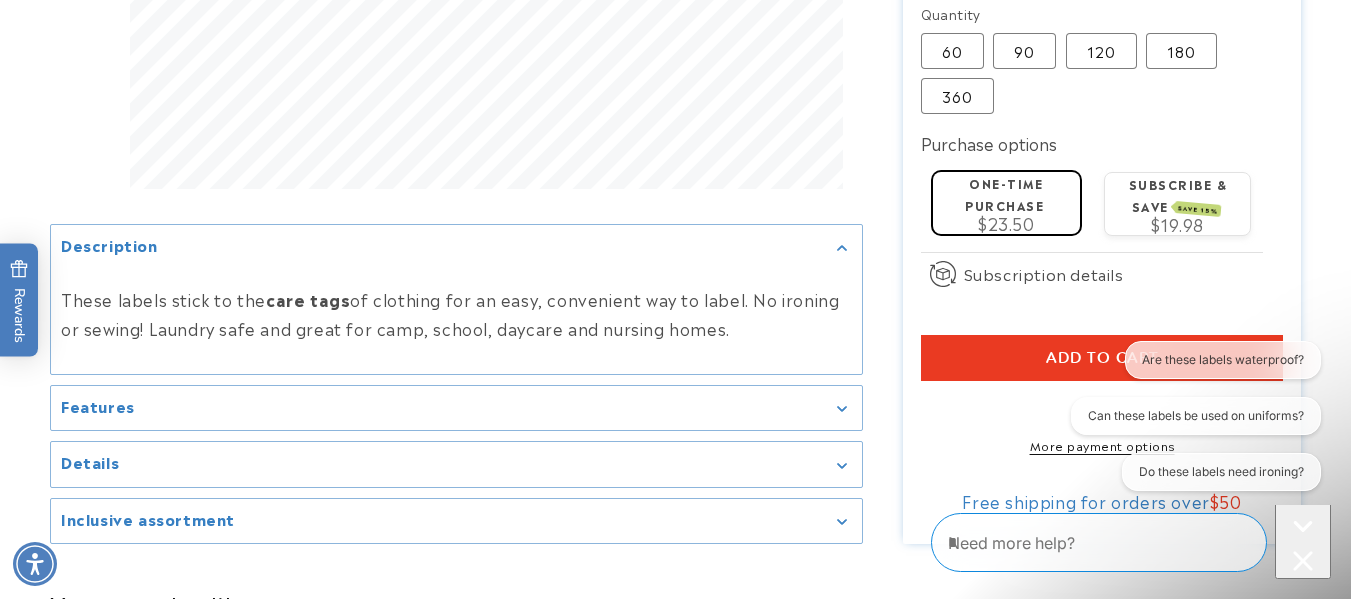 type on "**********" 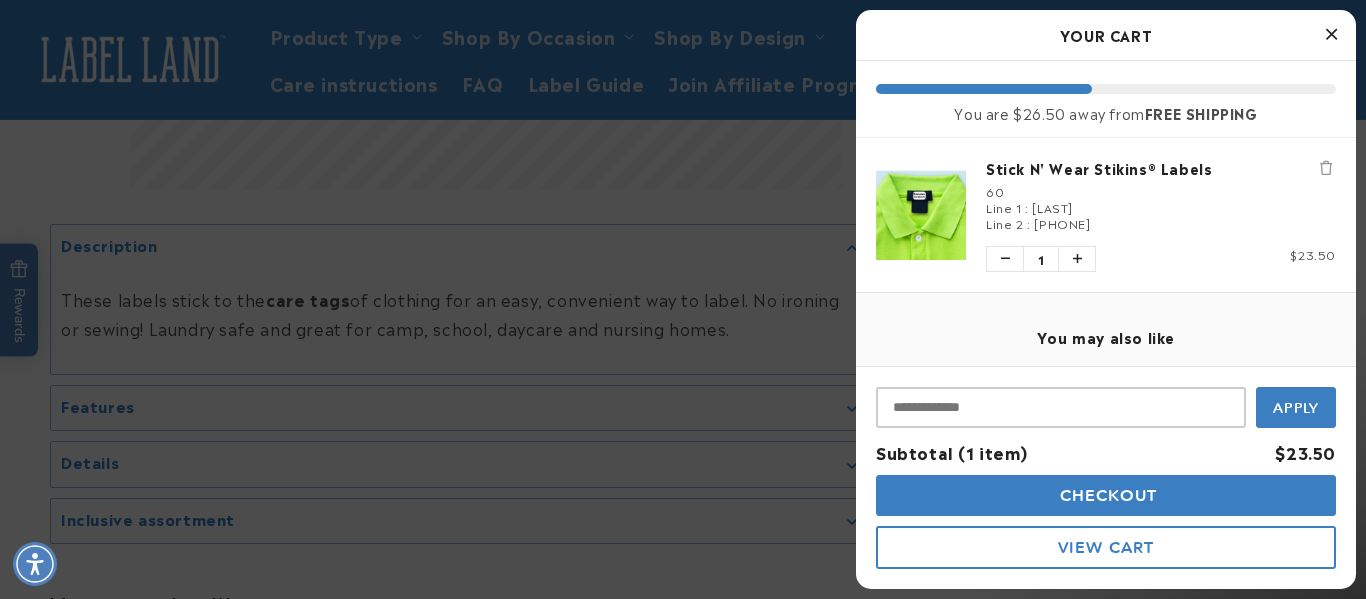 click at bounding box center (1331, 34) 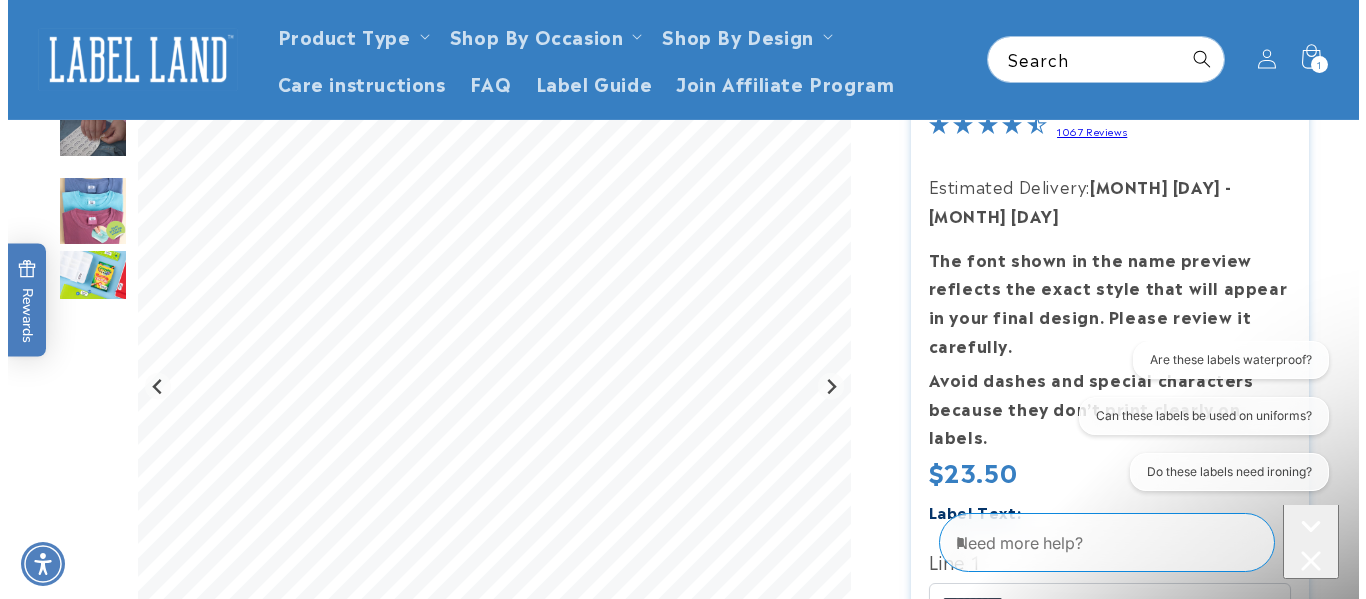 scroll, scrollTop: 0, scrollLeft: 0, axis: both 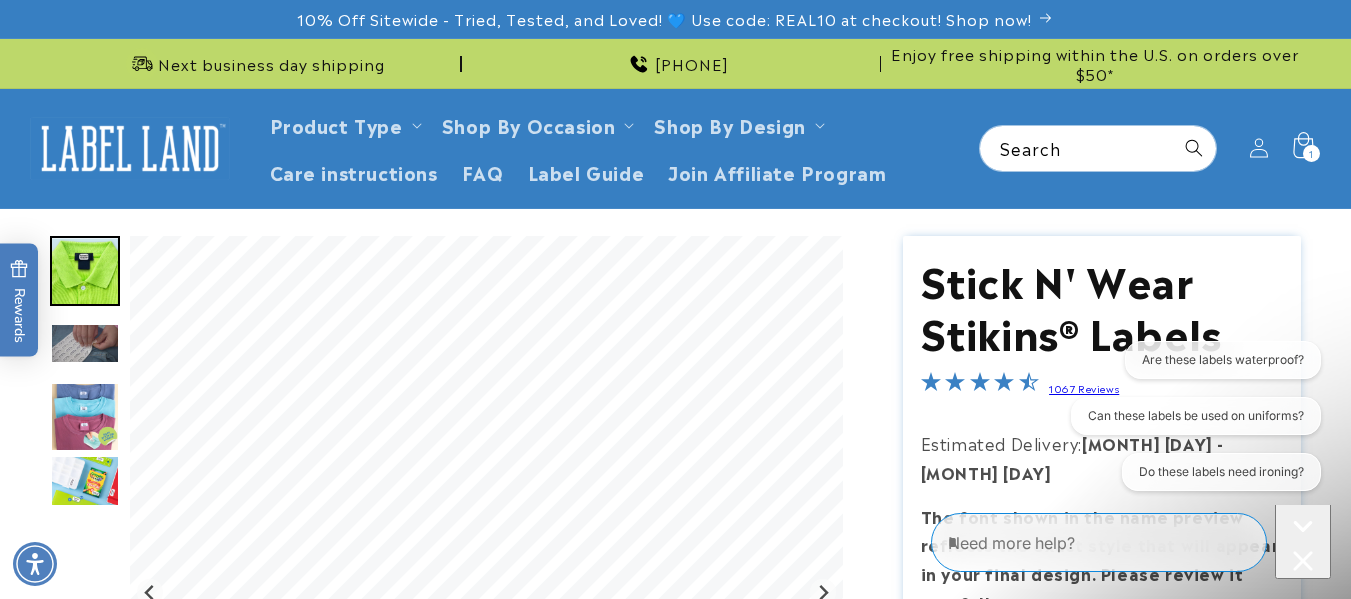 click 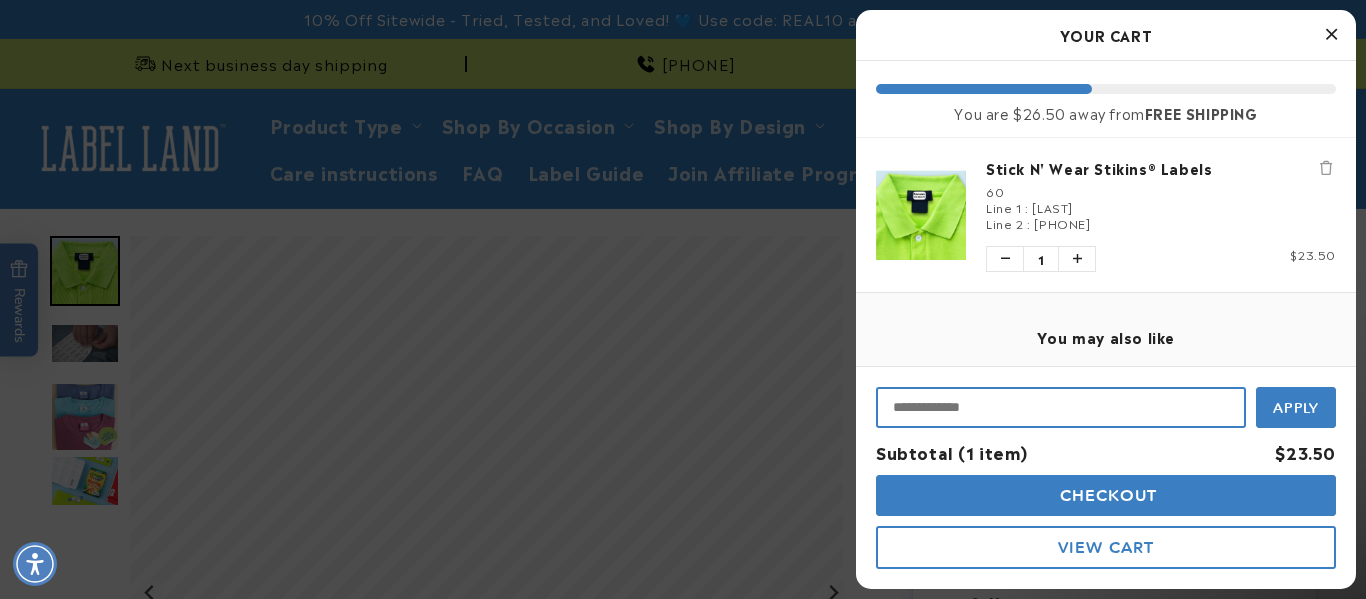 click at bounding box center [1061, 407] 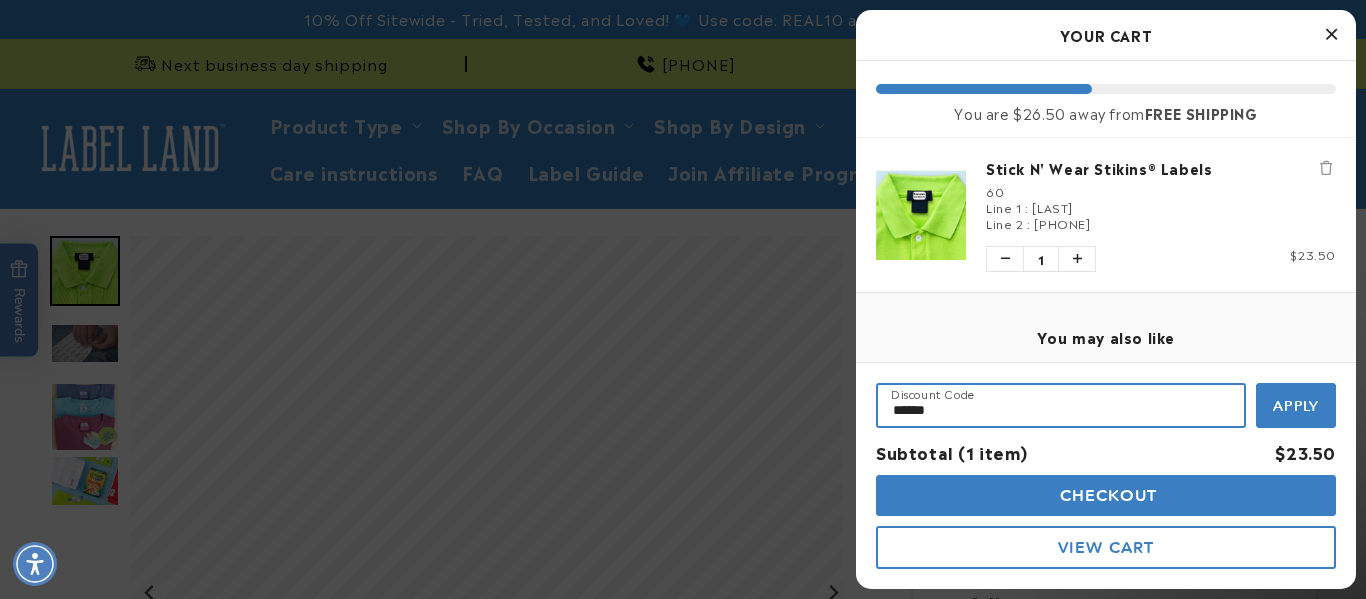 type on "******" 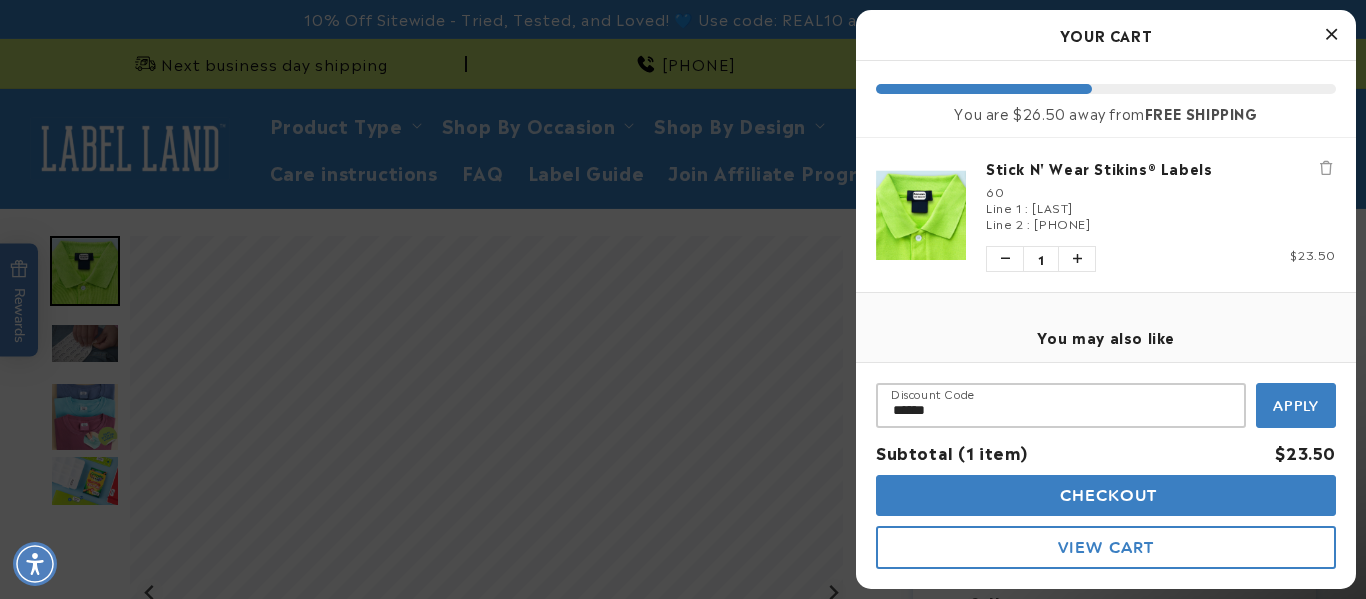 click on "Apply" at bounding box center (1296, 406) 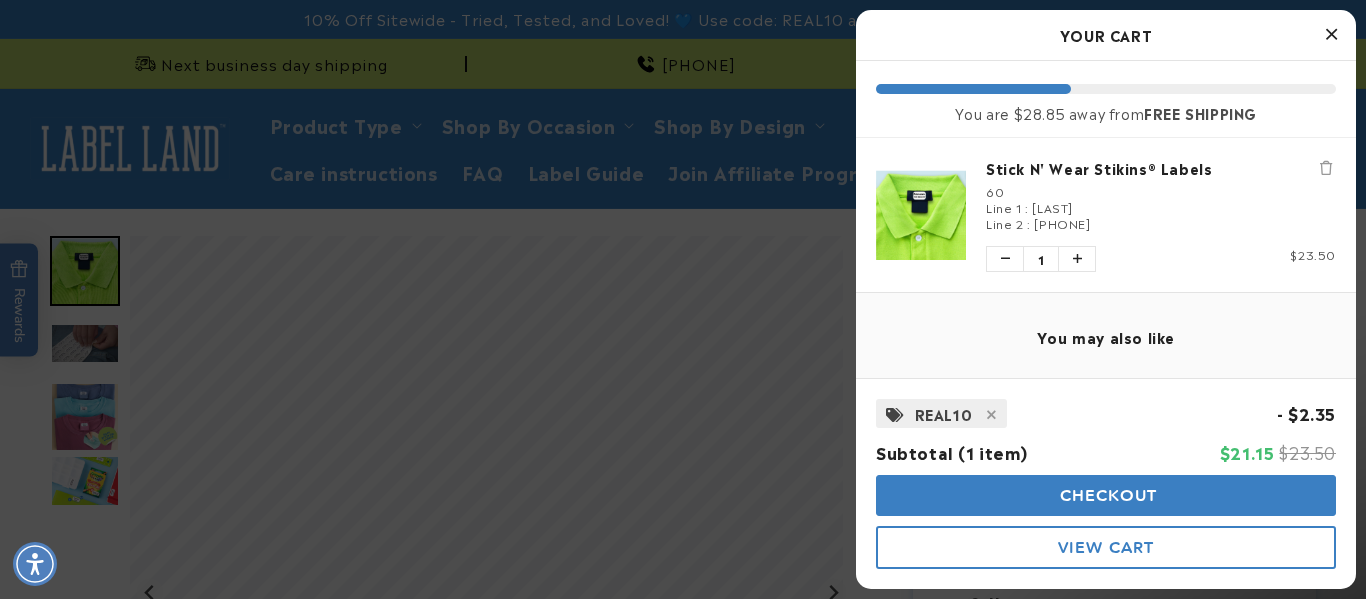 click on "Checkout" at bounding box center (1106, 495) 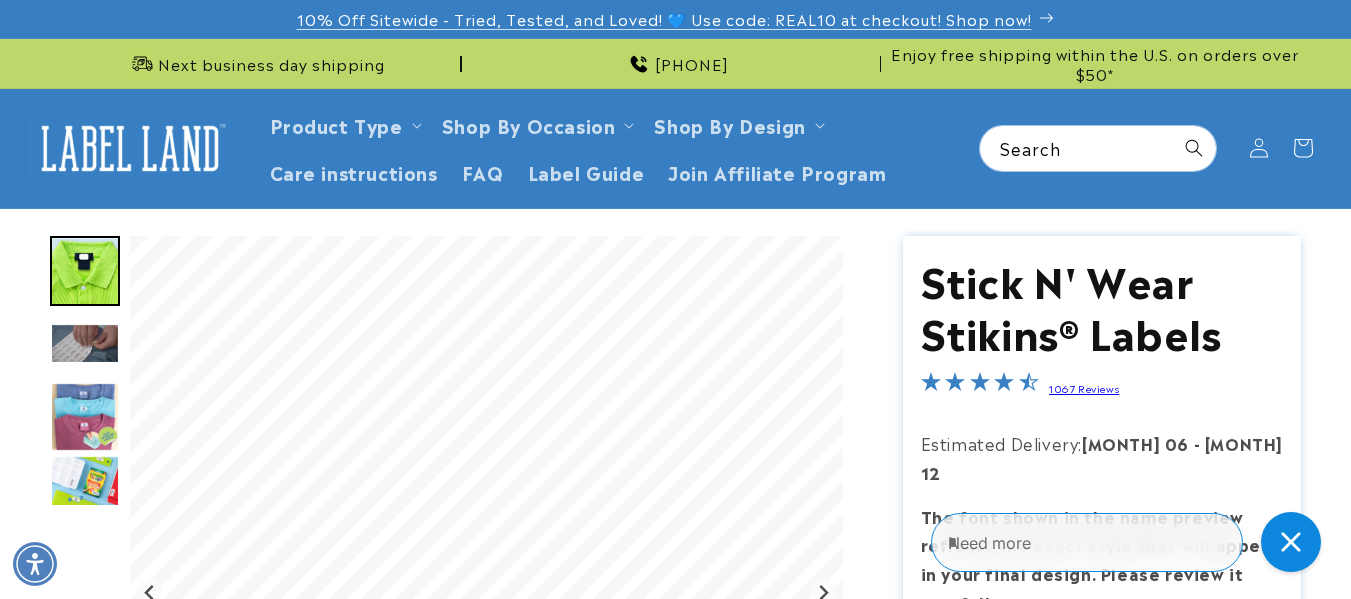 scroll, scrollTop: 0, scrollLeft: 0, axis: both 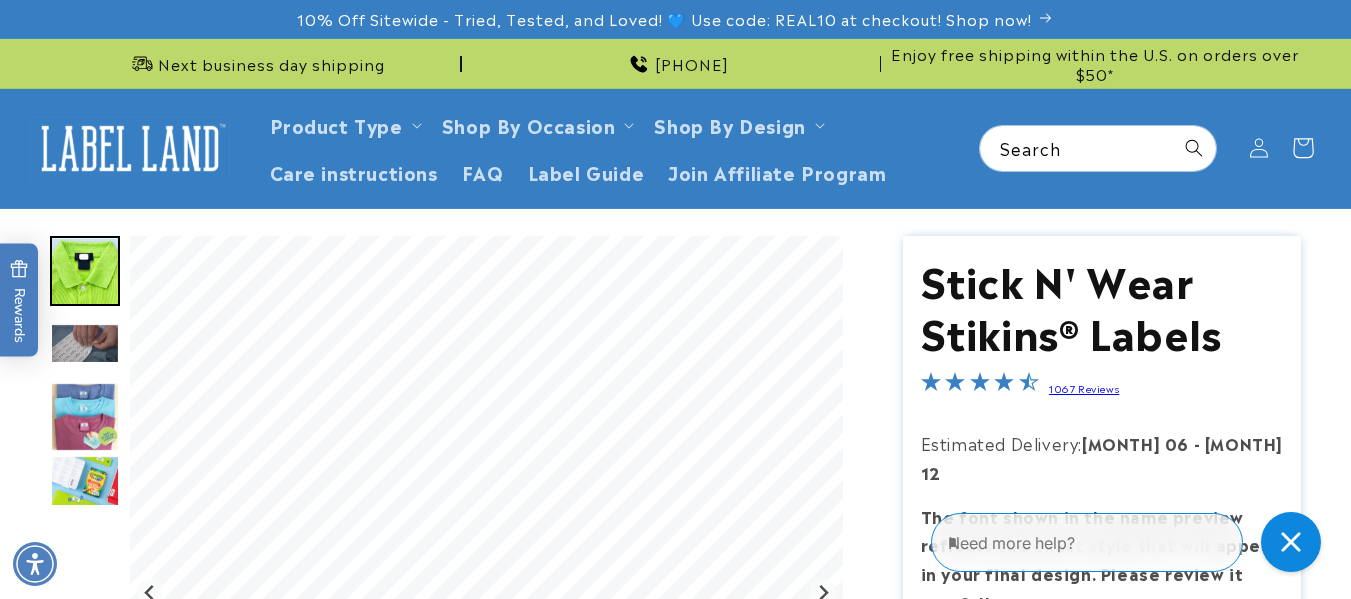 click on "Skip to main content Enable accessibility for low vision Open the accessibility menu
Skip to content
10% Off Sitewide - Tried, Tested, and Loved! 💙 Use code: REAL10 at checkout! Shop now!
Next business day shipping
732-987-3915
Enjoy free shipping within the U.S. on orders over $50*
Next business day shipping
732-987-3915
Enjoy free shipping within the U.S. on orders over $50*" at bounding box center (675, 1812) 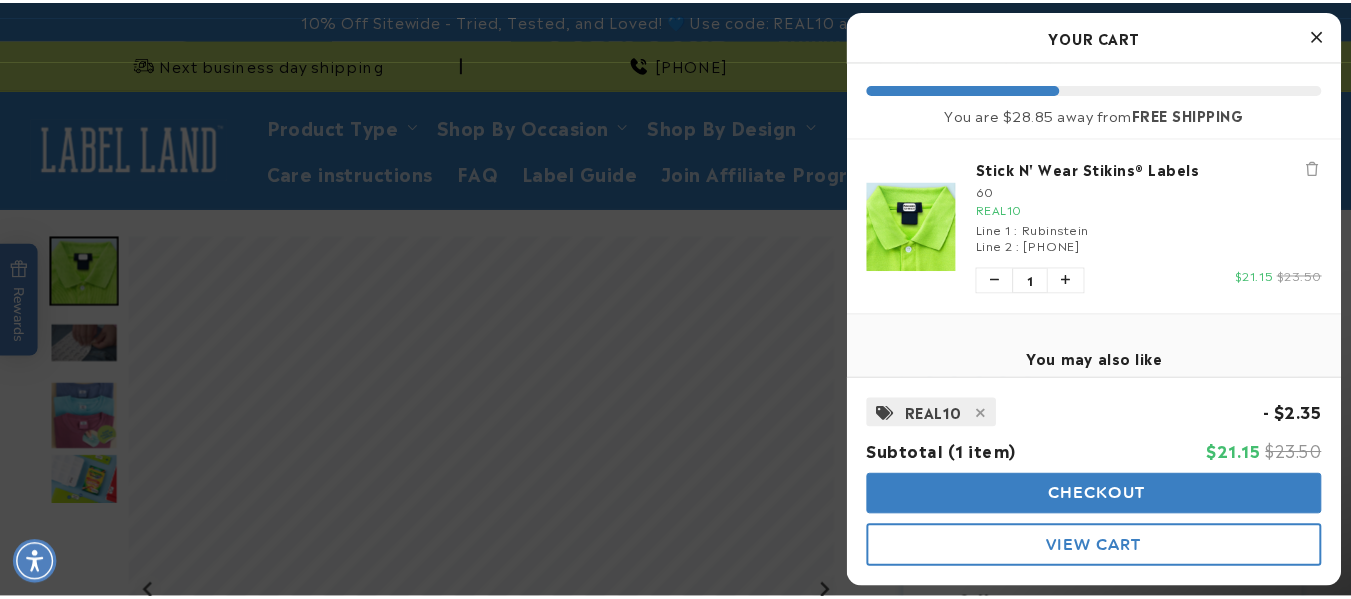 scroll, scrollTop: 0, scrollLeft: 0, axis: both 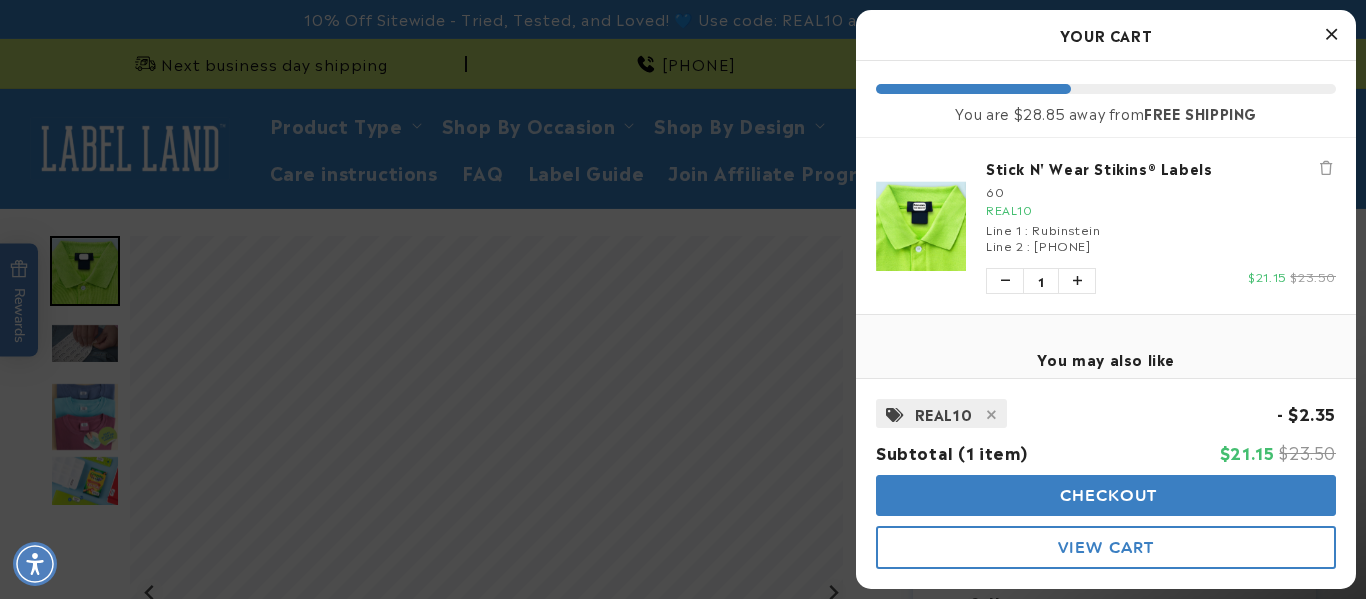 click at bounding box center (1331, 35) 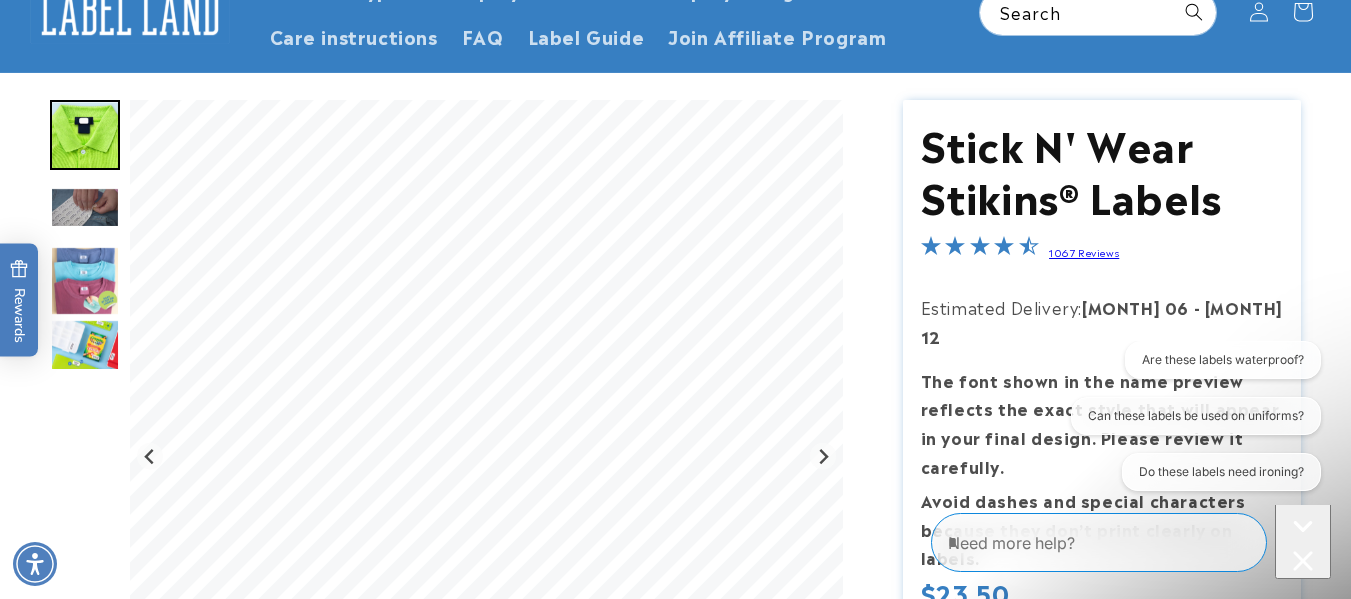scroll, scrollTop: 137, scrollLeft: 0, axis: vertical 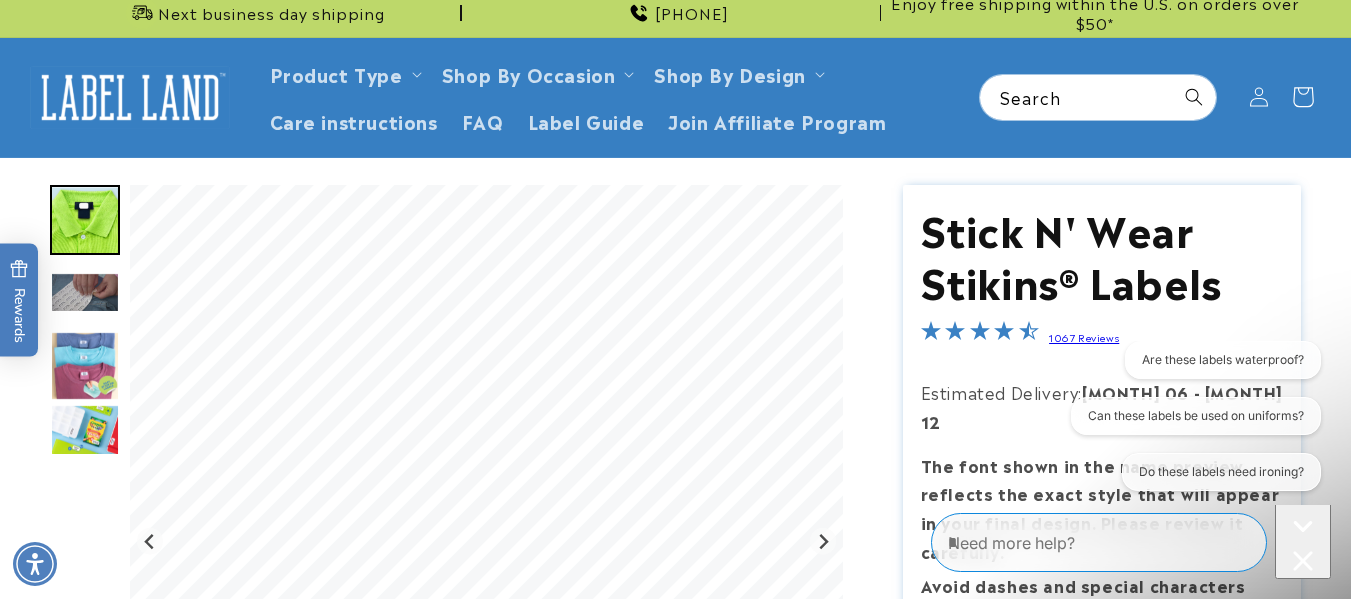 click 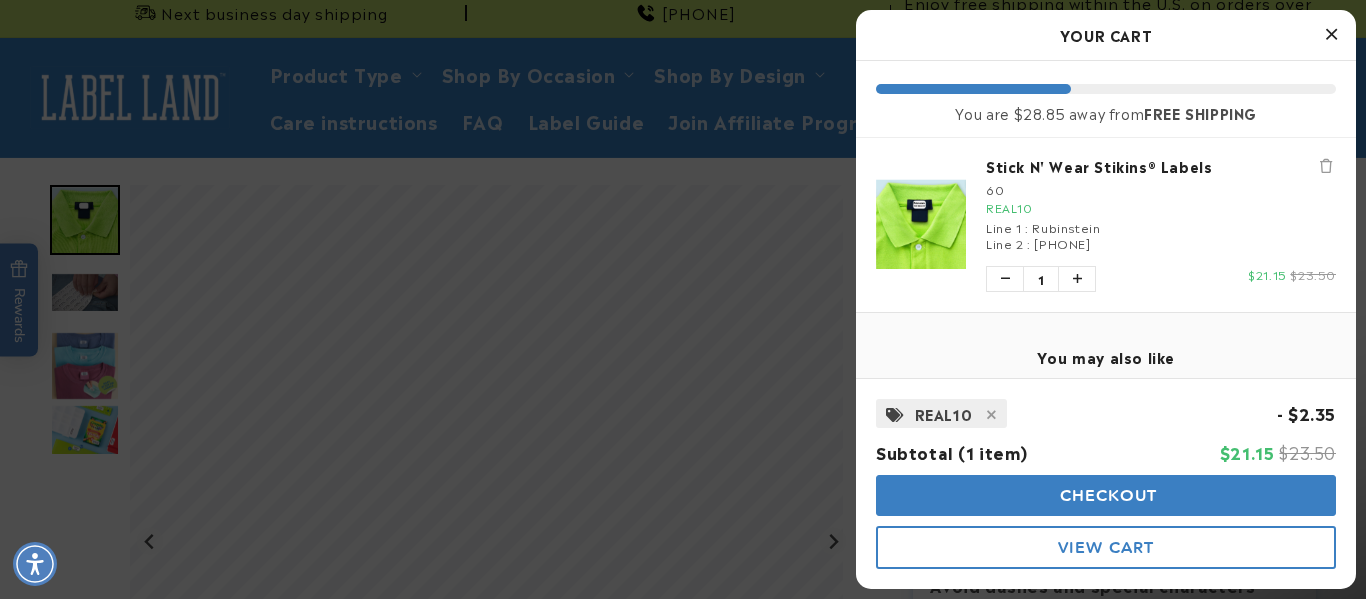 scroll, scrollTop: 3, scrollLeft: 0, axis: vertical 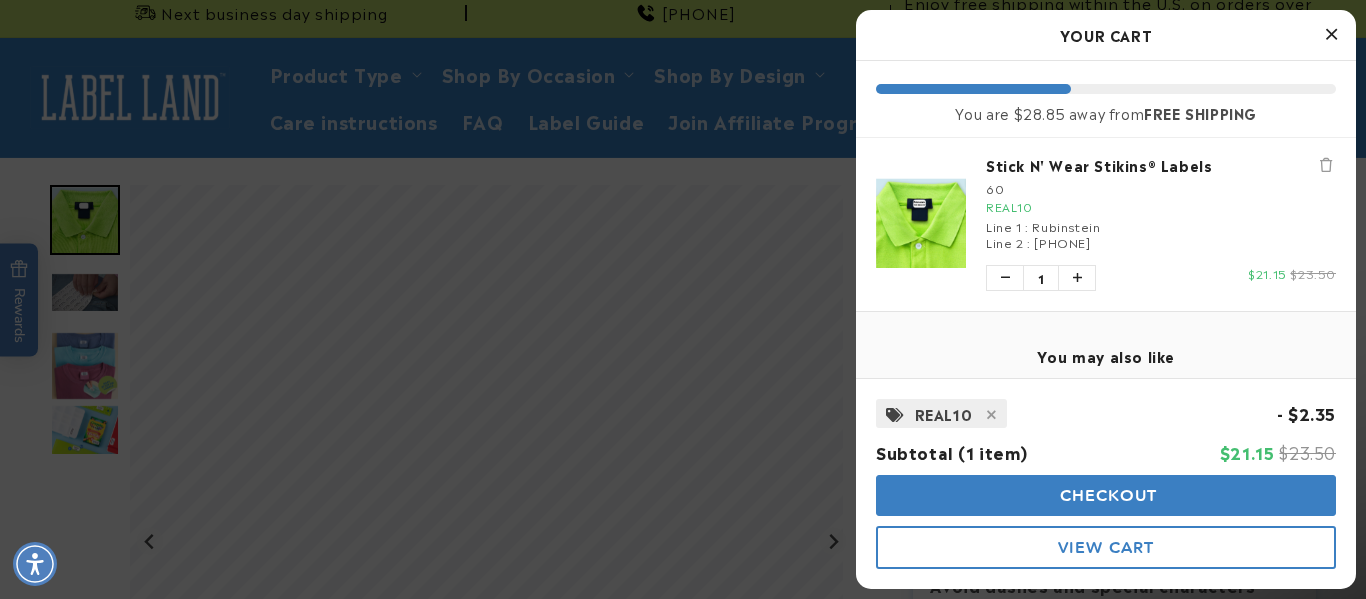 type 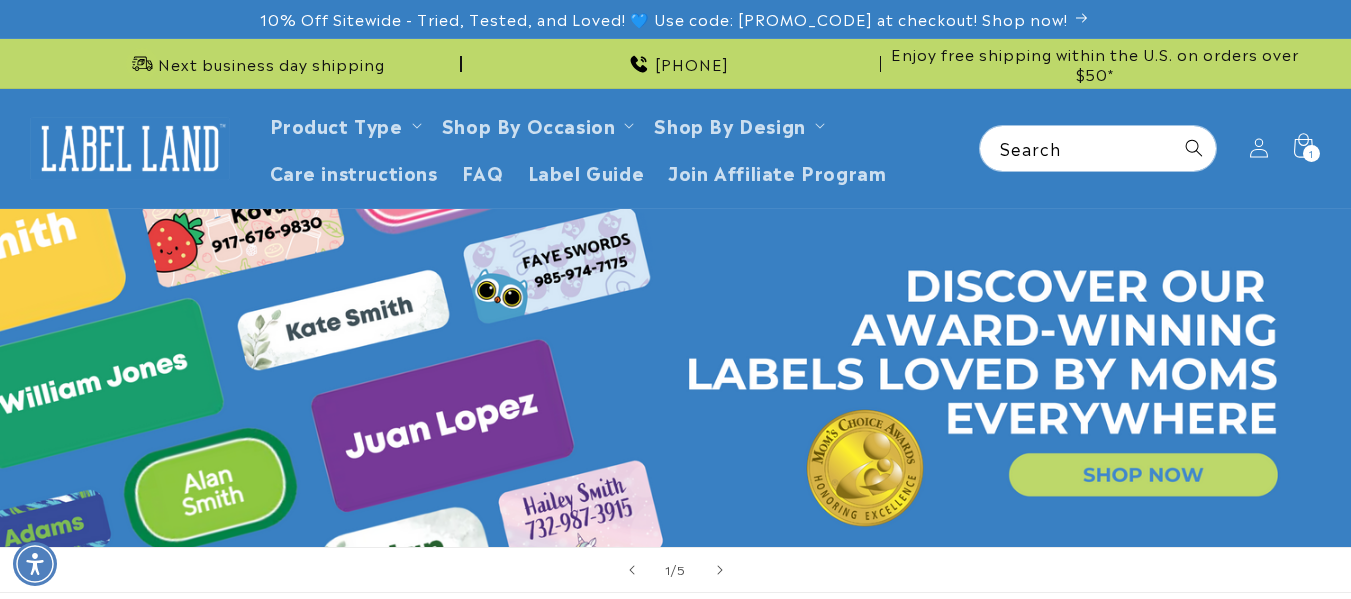 scroll, scrollTop: 0, scrollLeft: 0, axis: both 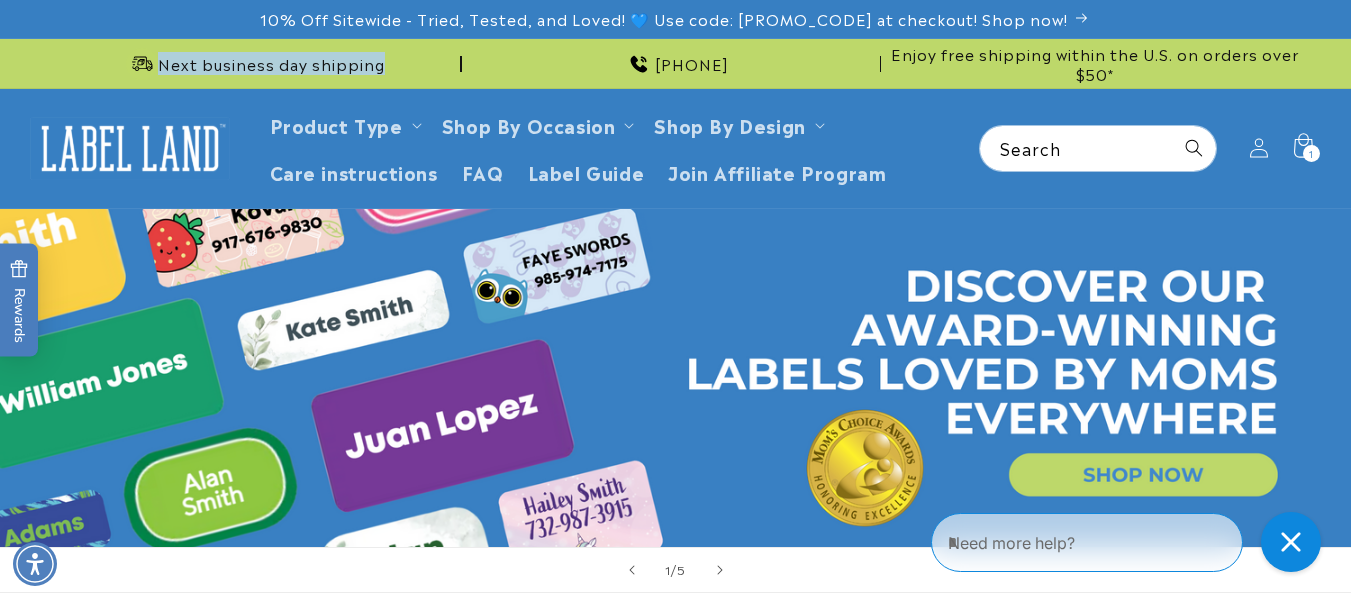 drag, startPoint x: 331, startPoint y: 66, endPoint x: 165, endPoint y: 49, distance: 166.86821 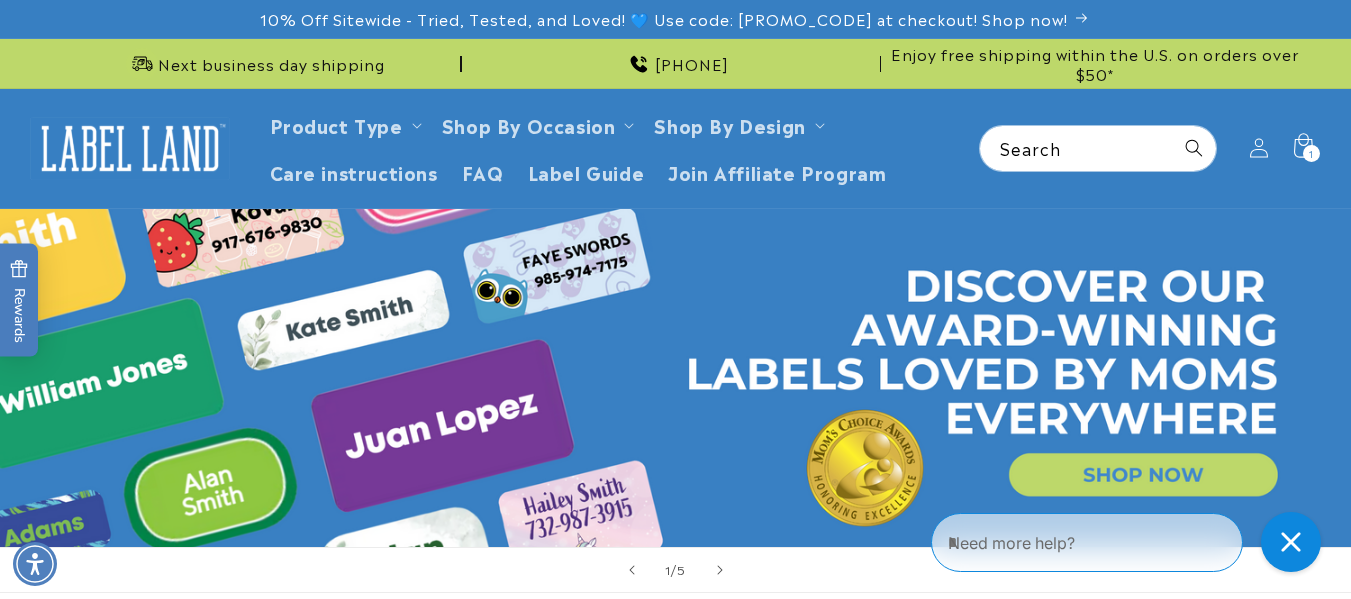click on "Next business day shipping" at bounding box center [271, 64] 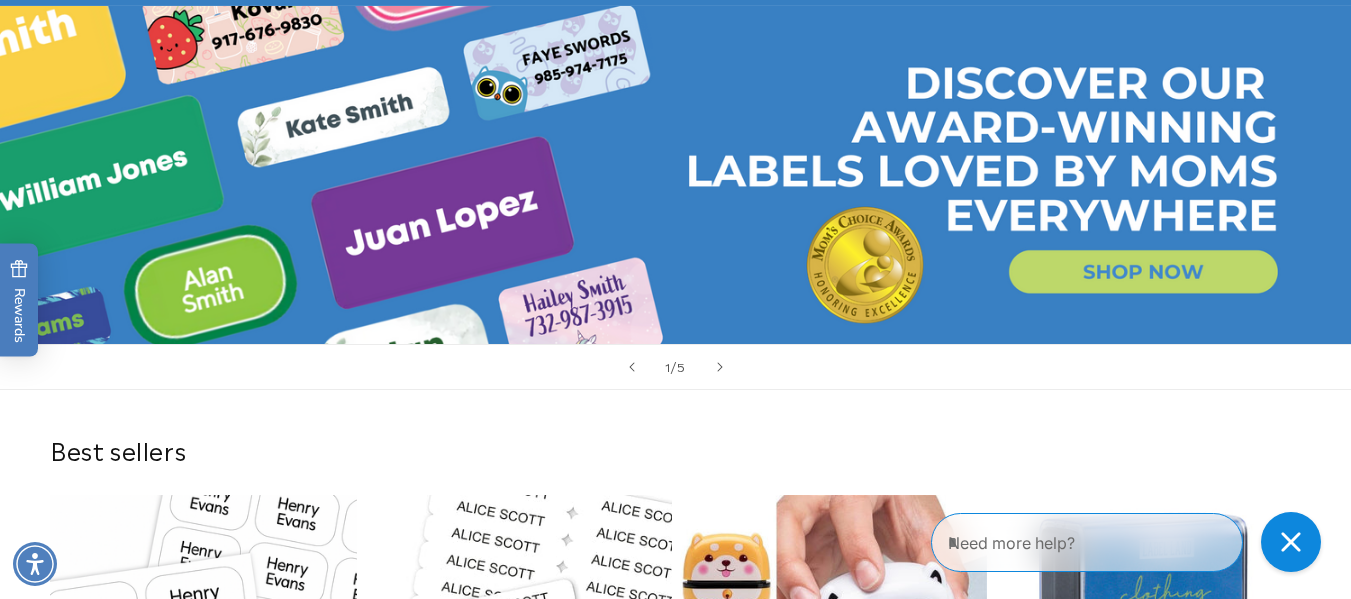 scroll, scrollTop: 0, scrollLeft: 0, axis: both 